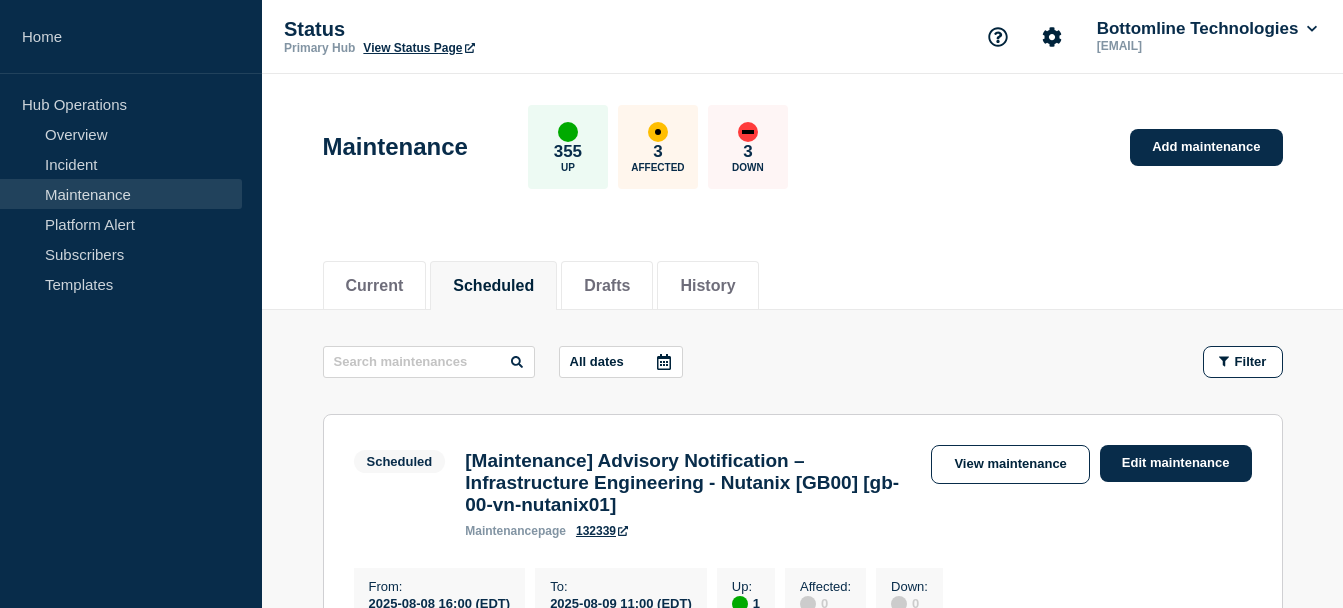 scroll, scrollTop: 0, scrollLeft: 0, axis: both 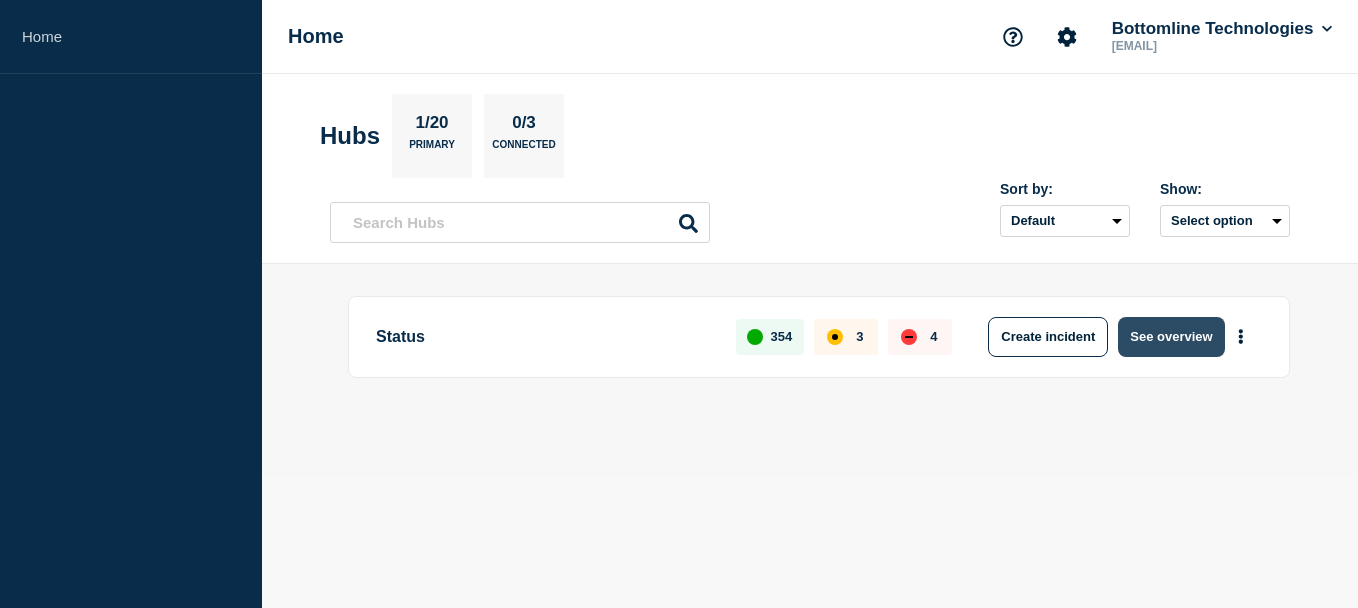 click on "See overview" at bounding box center [1171, 337] 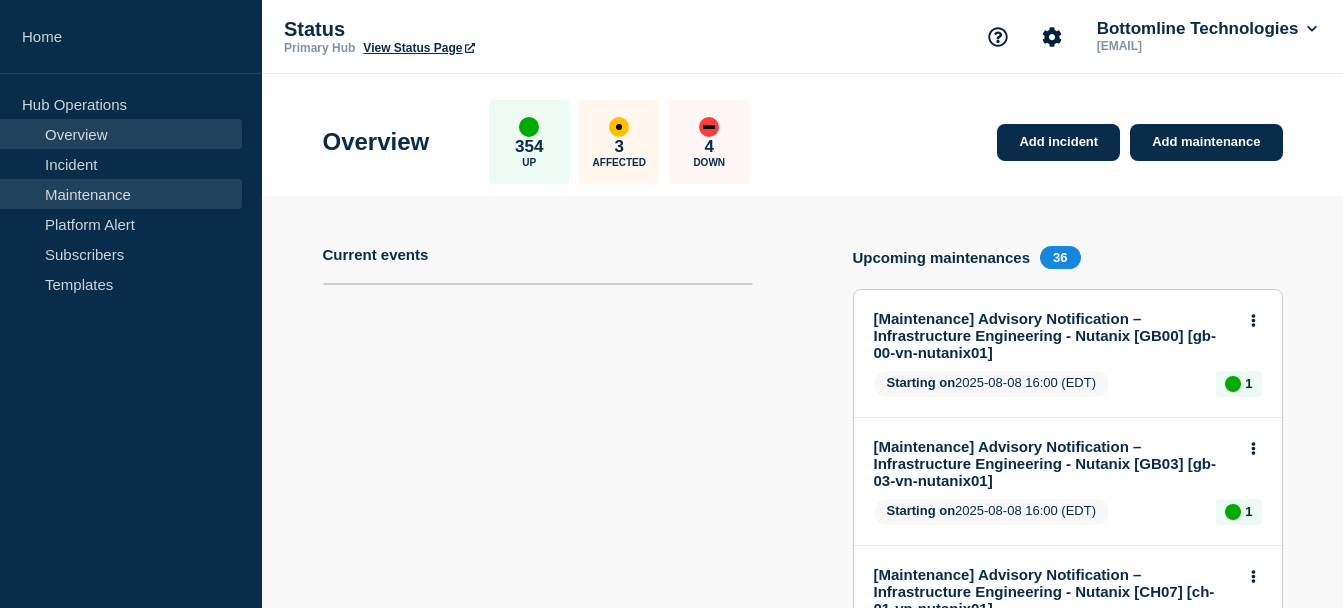 click on "Maintenance" at bounding box center (121, 194) 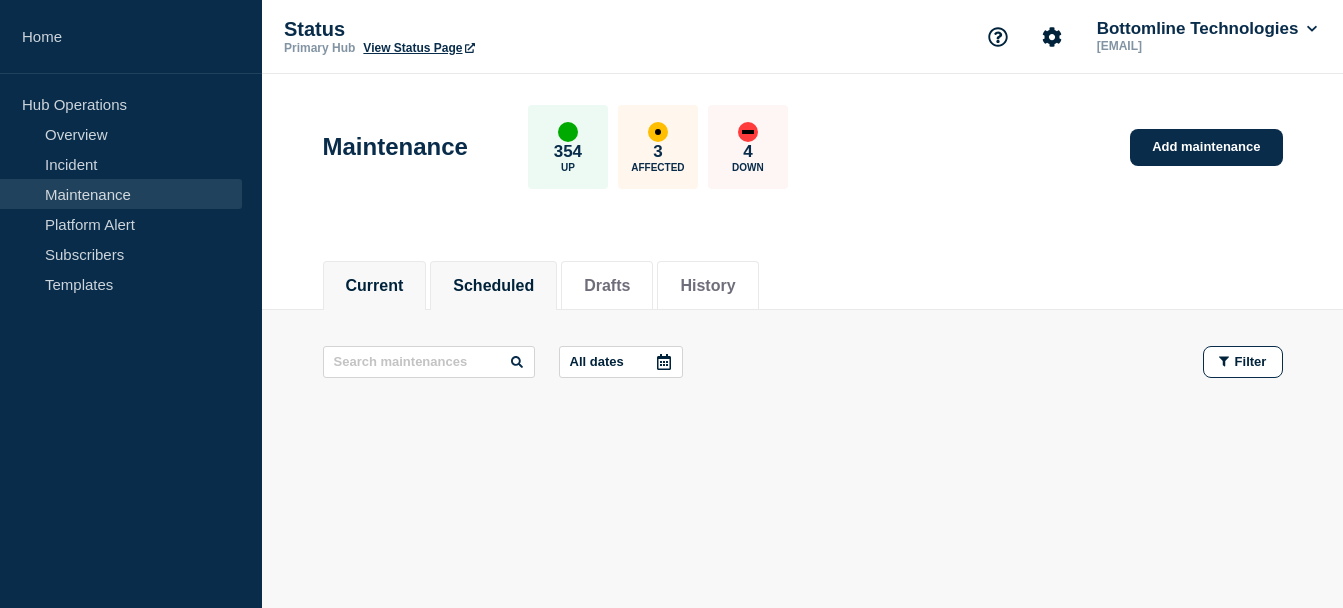 click on "Scheduled" at bounding box center (493, 286) 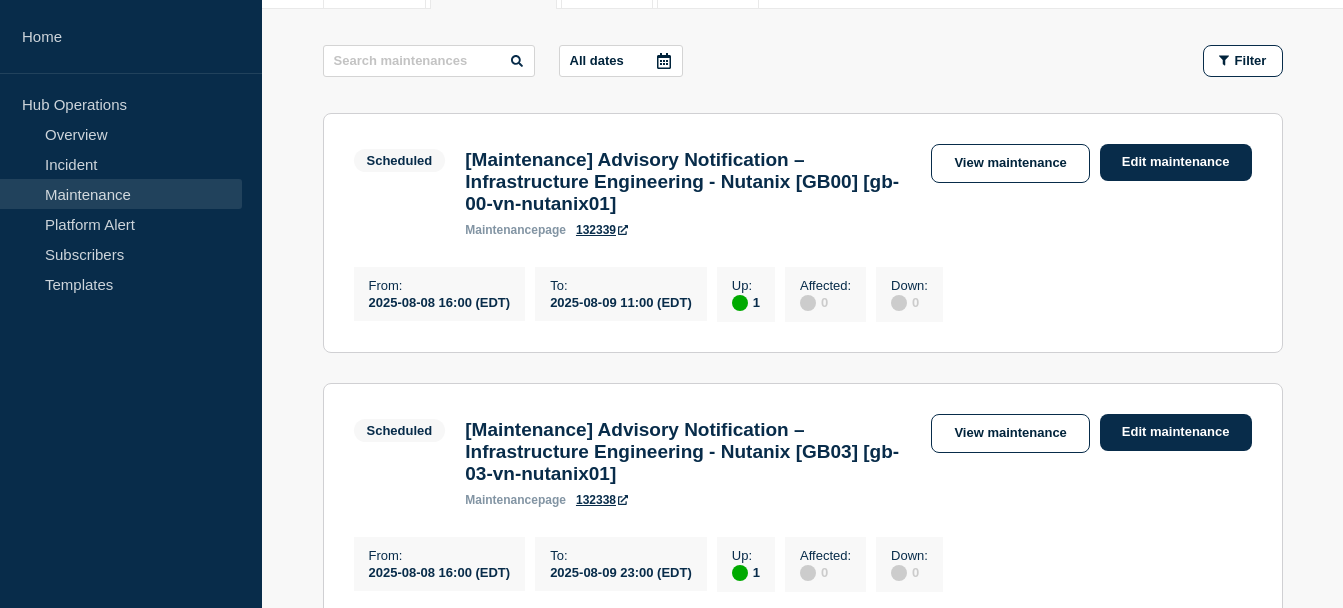 scroll, scrollTop: 307, scrollLeft: 0, axis: vertical 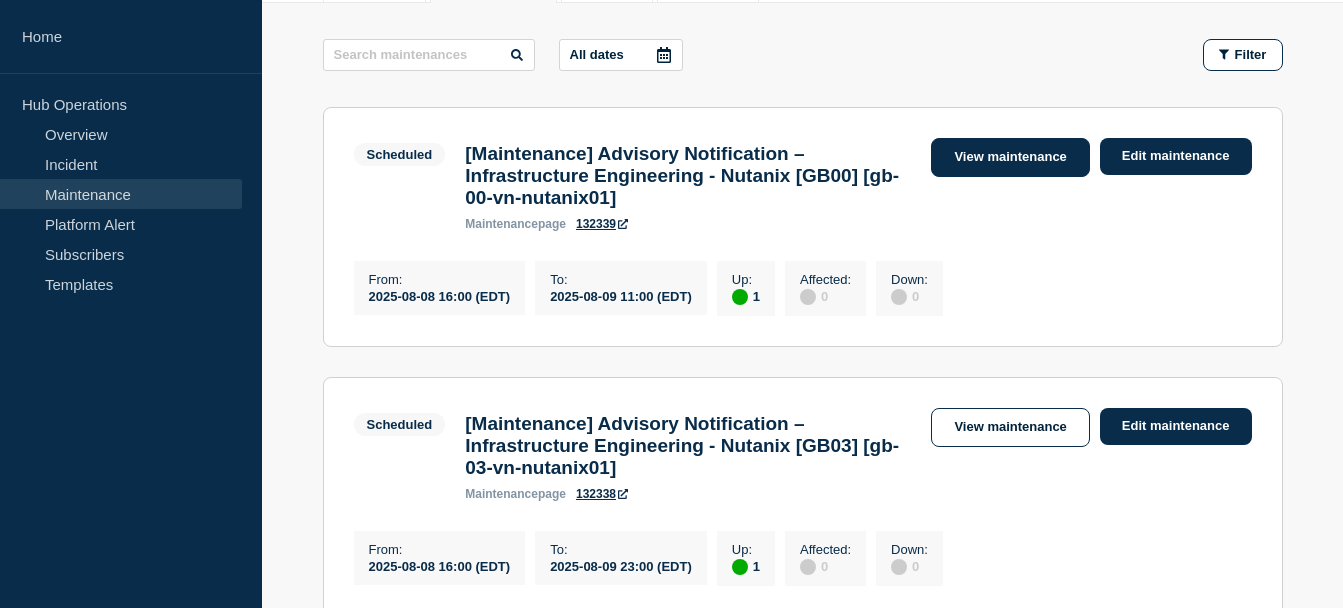 type 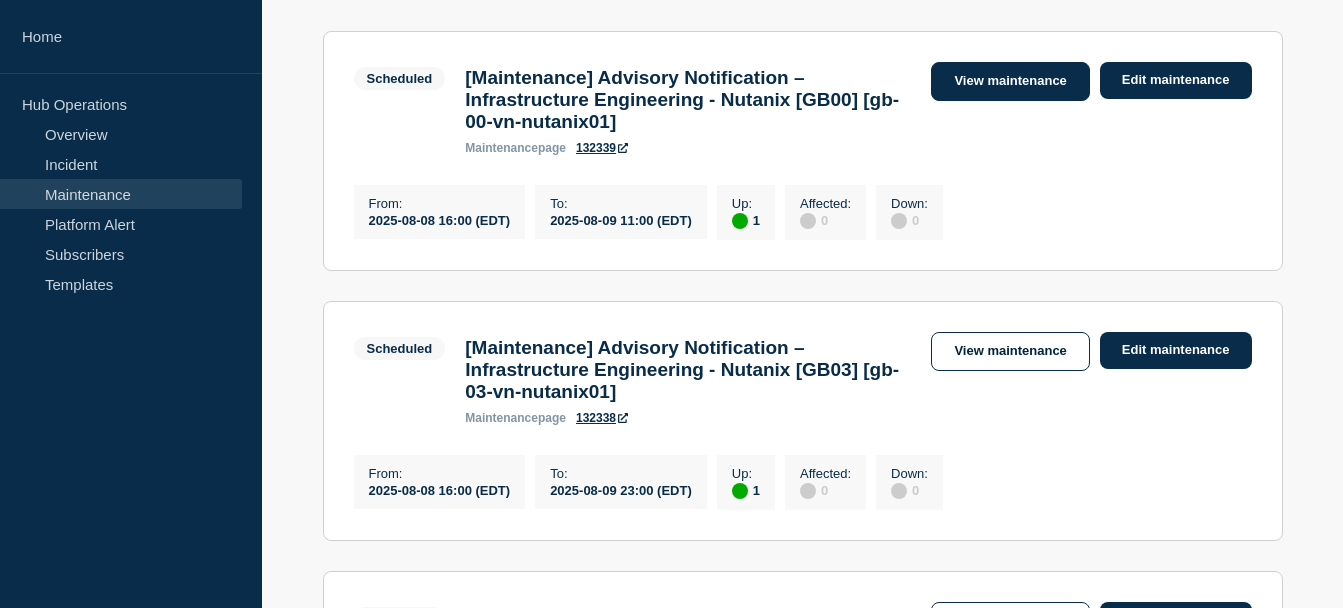 scroll, scrollTop: 397, scrollLeft: 0, axis: vertical 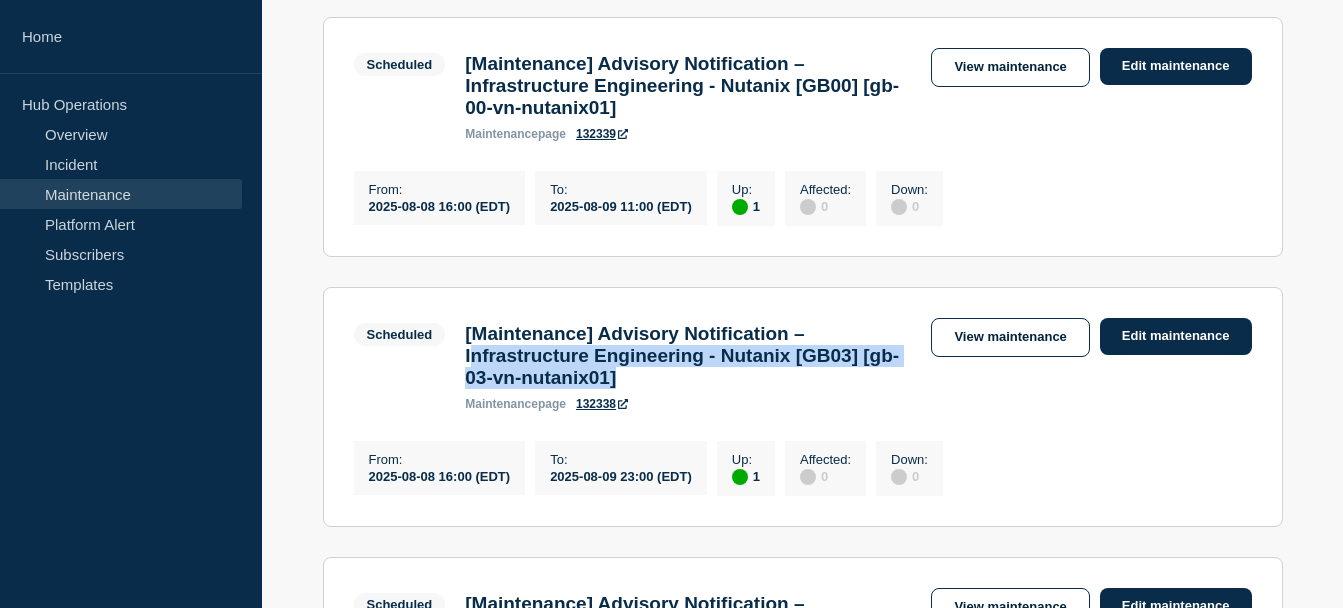 drag, startPoint x: 754, startPoint y: 406, endPoint x: 473, endPoint y: 388, distance: 281.57593 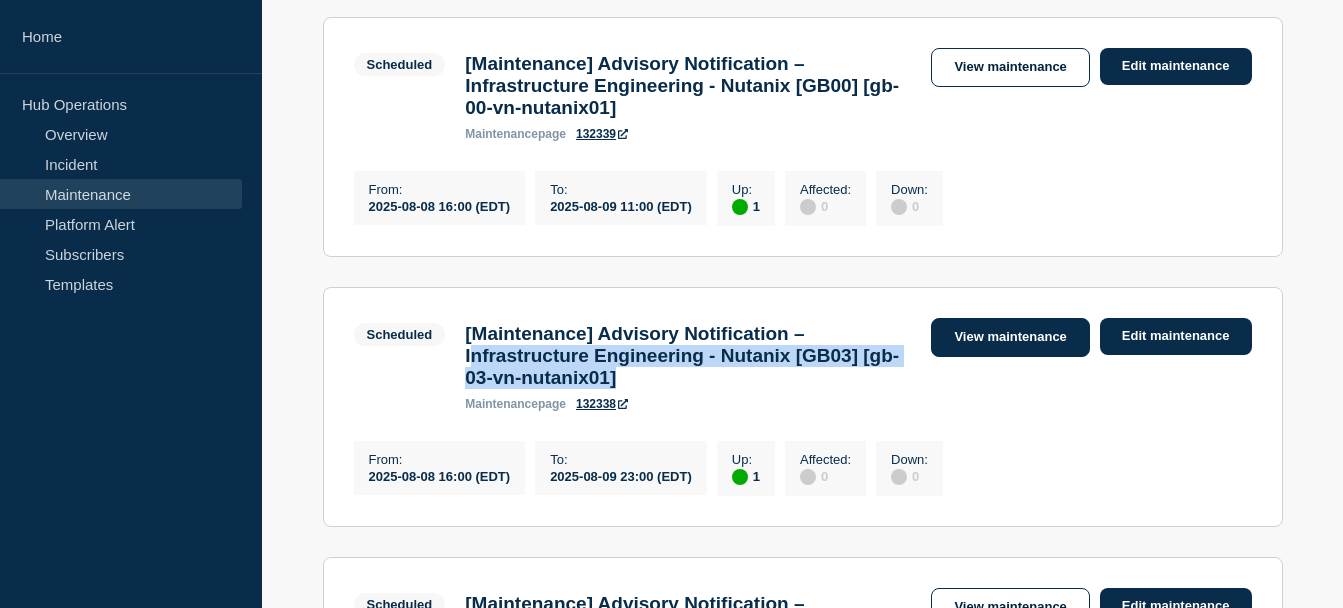 click on "View maintenance" at bounding box center [1010, 337] 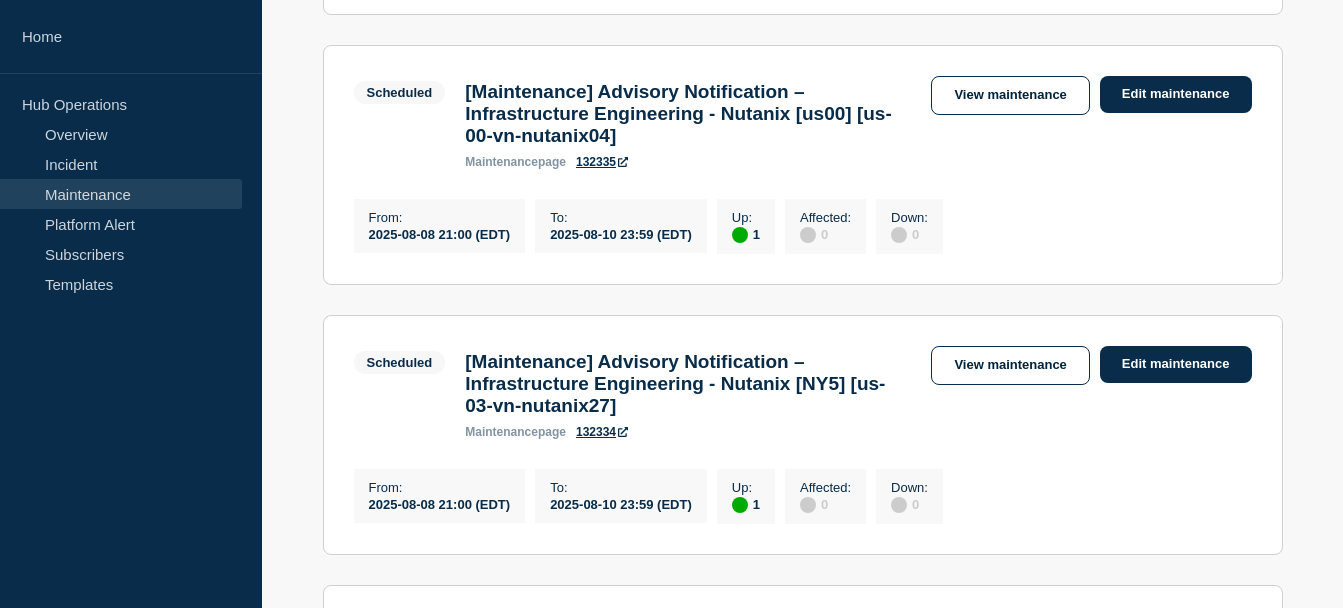 scroll, scrollTop: 1181, scrollLeft: 0, axis: vertical 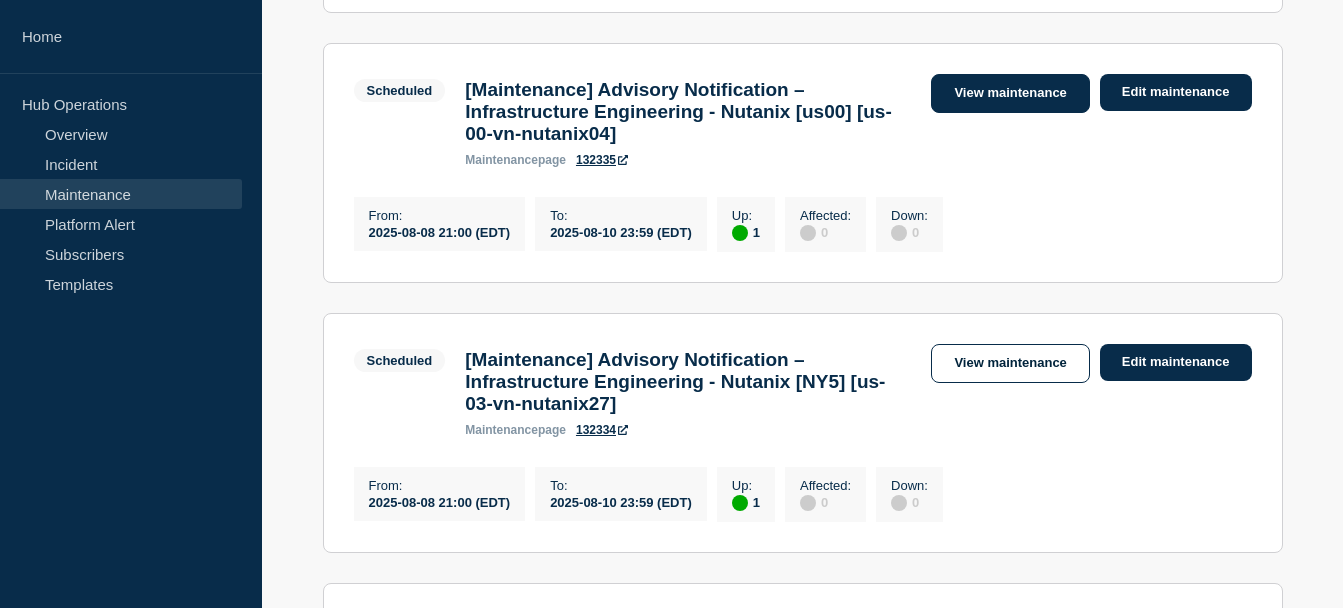 click on "View maintenance" at bounding box center [1010, 93] 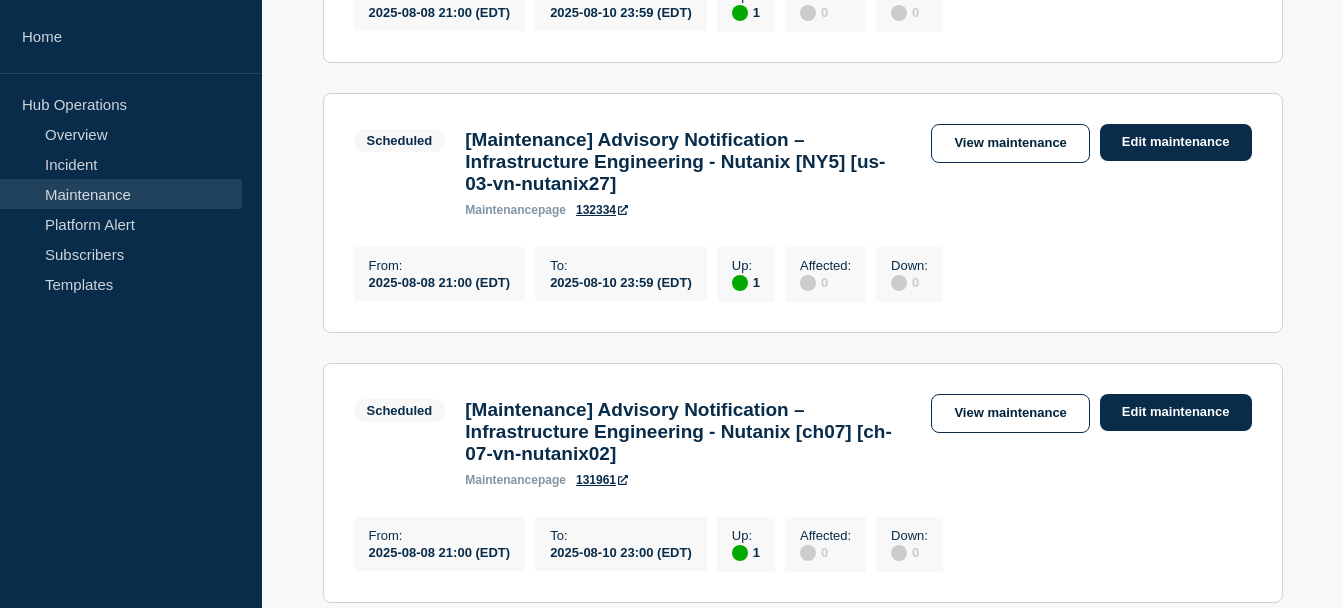 scroll, scrollTop: 1419, scrollLeft: 0, axis: vertical 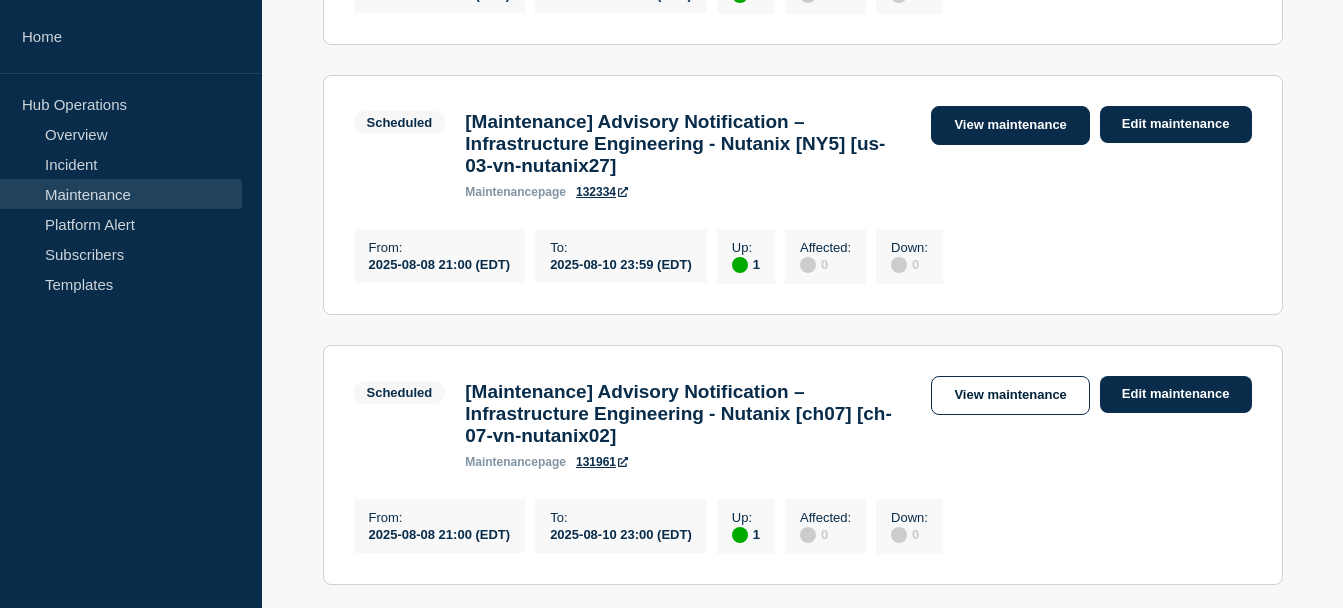 click on "View maintenance" at bounding box center (1010, 125) 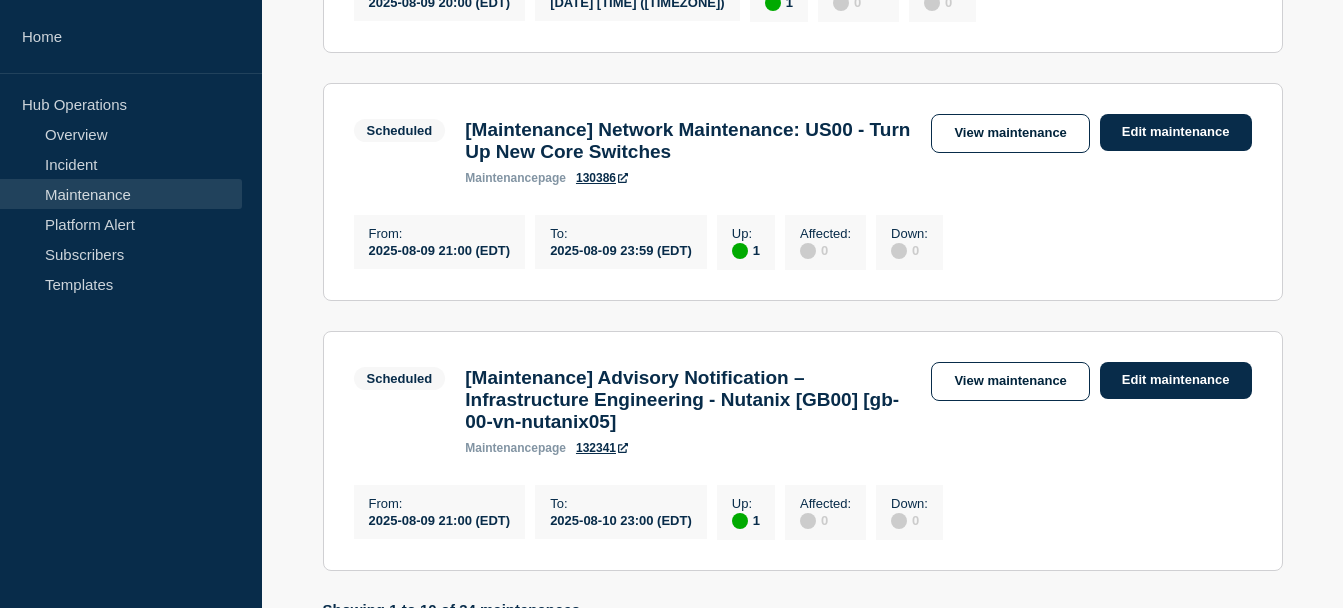scroll, scrollTop: 2453, scrollLeft: 0, axis: vertical 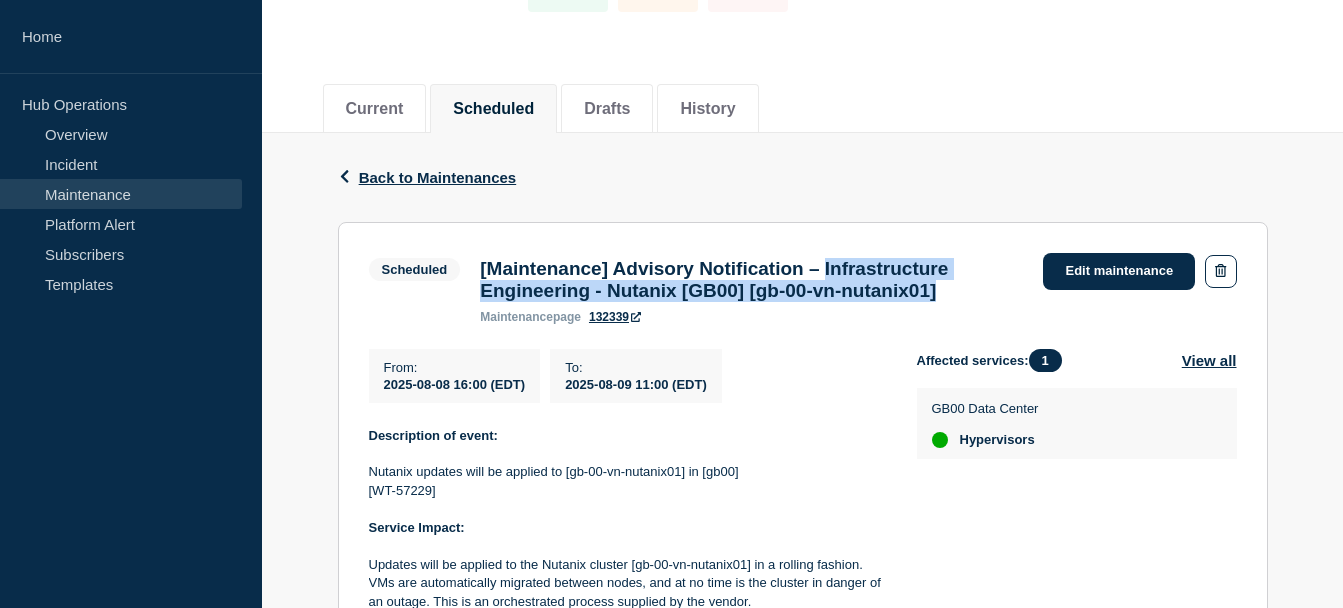 drag, startPoint x: 1000, startPoint y: 297, endPoint x: 880, endPoint y: 278, distance: 121.49486 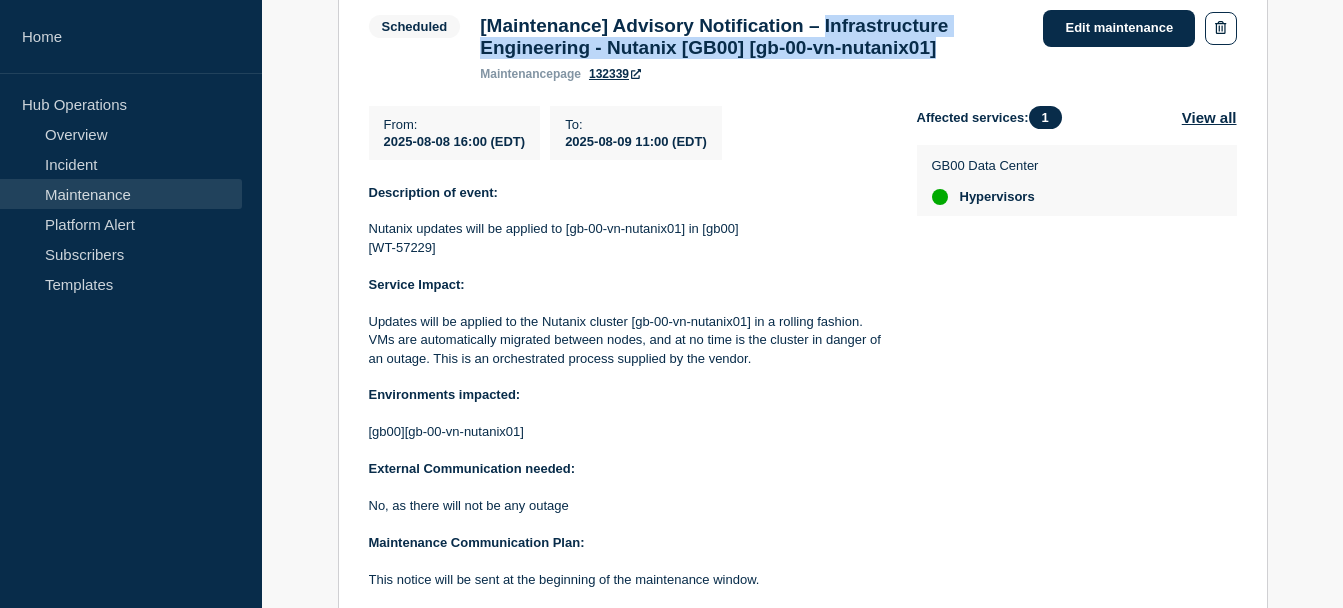 scroll, scrollTop: 423, scrollLeft: 0, axis: vertical 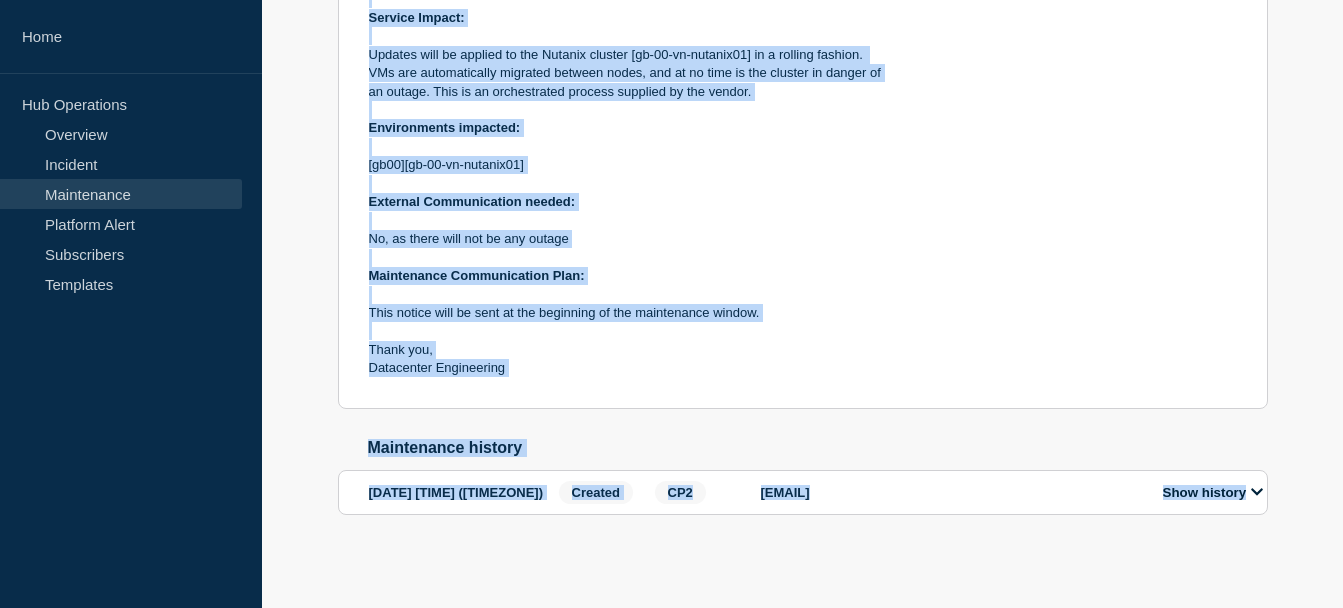 drag, startPoint x: 383, startPoint y: 130, endPoint x: 600, endPoint y: 383, distance: 333.31366 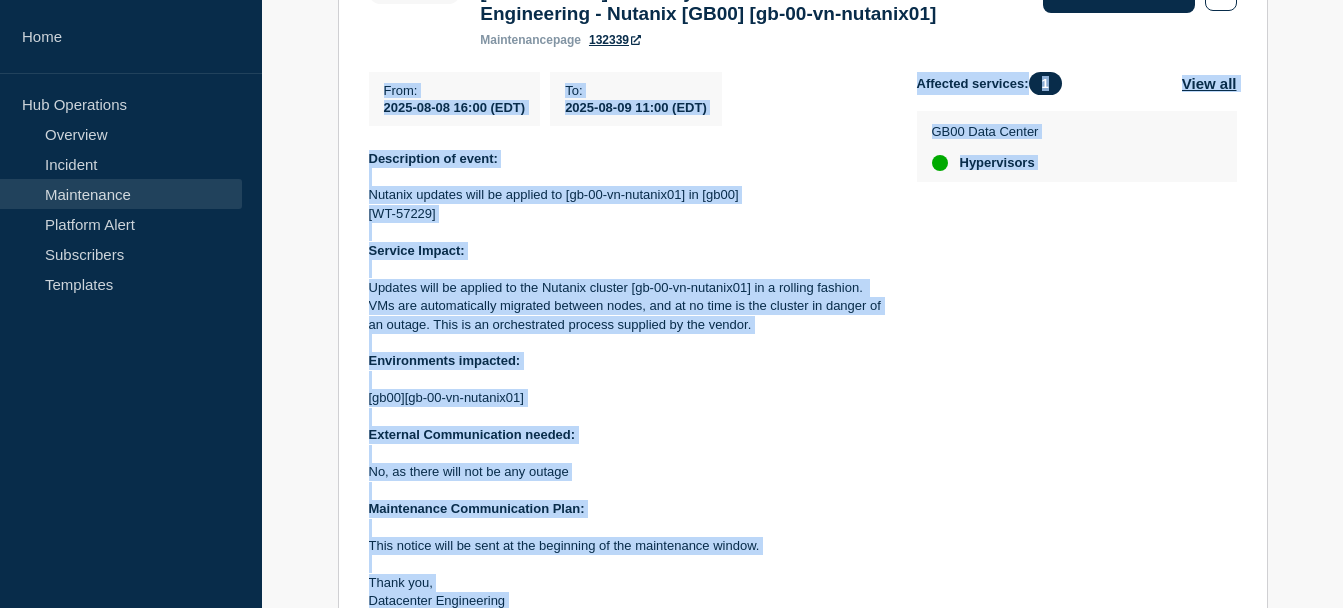 scroll, scrollTop: 448, scrollLeft: 0, axis: vertical 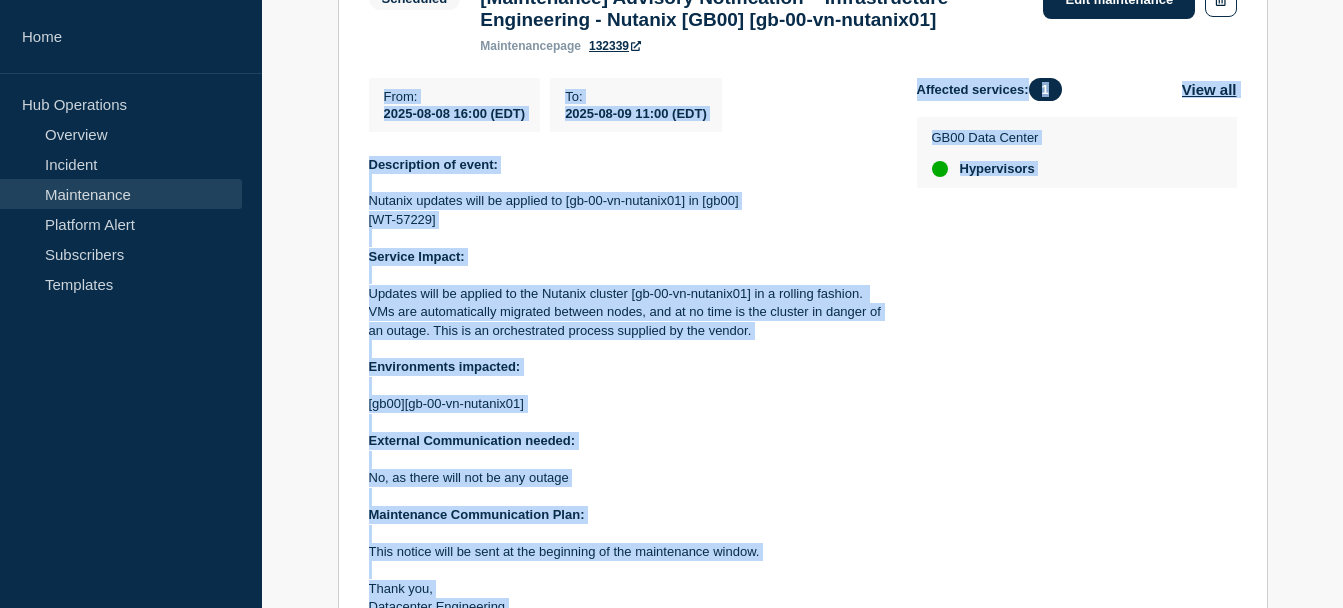 click on "Nutanix updates will be applied to [gb-00-vn-nutanix01] in [gb00]" at bounding box center (627, 201) 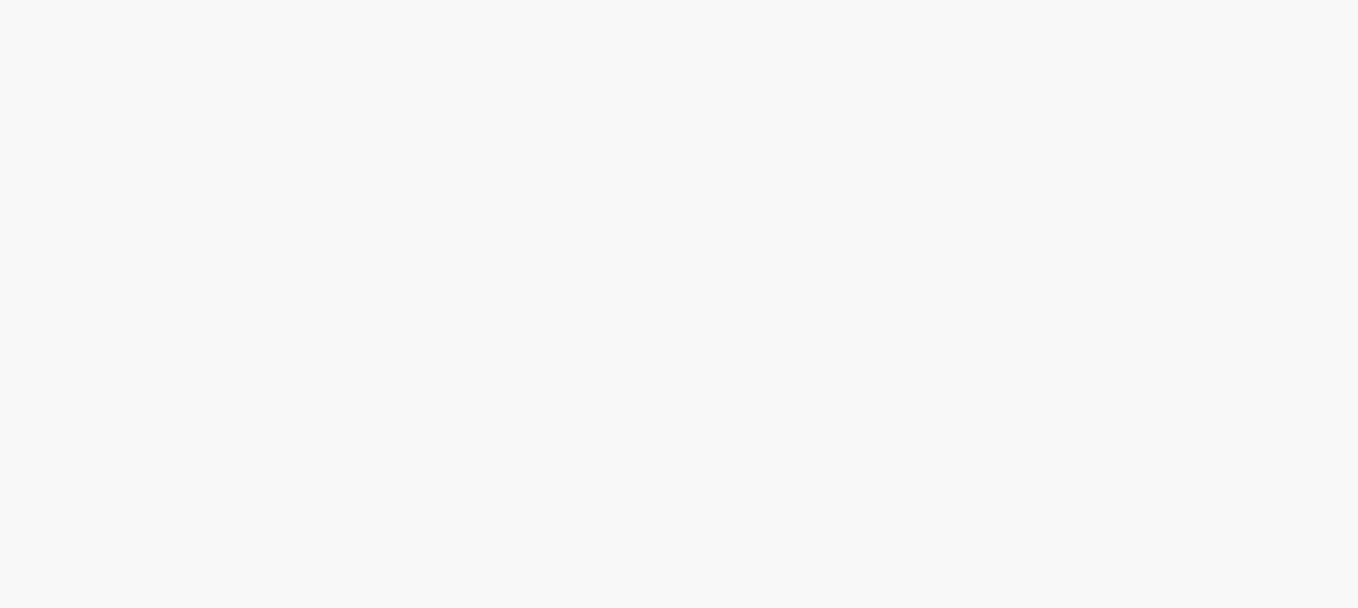 scroll, scrollTop: 0, scrollLeft: 0, axis: both 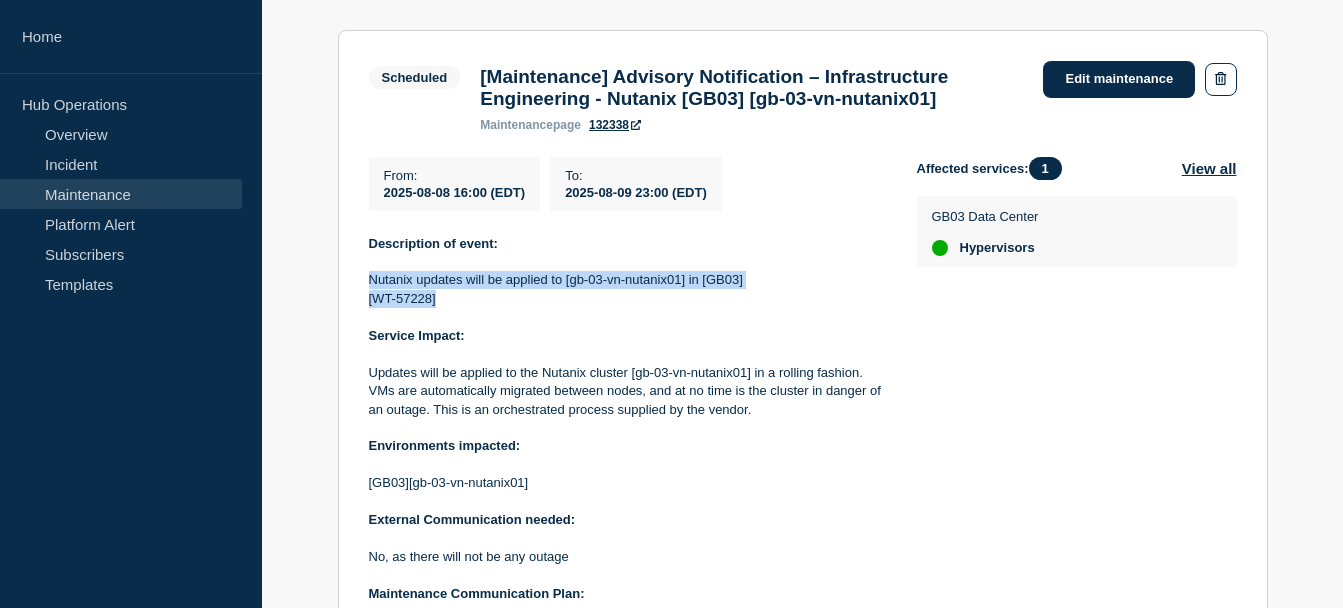 drag, startPoint x: 456, startPoint y: 307, endPoint x: 356, endPoint y: 291, distance: 101.27191 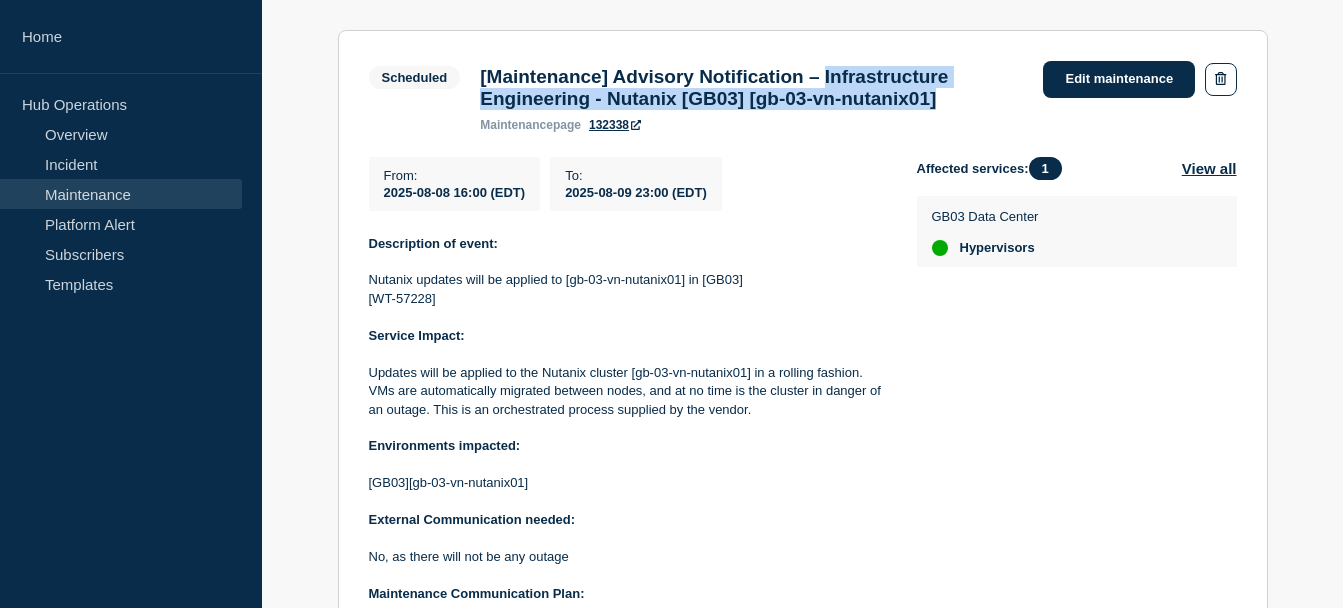 drag, startPoint x: 1006, startPoint y: 108, endPoint x: 876, endPoint y: 84, distance: 132.19682 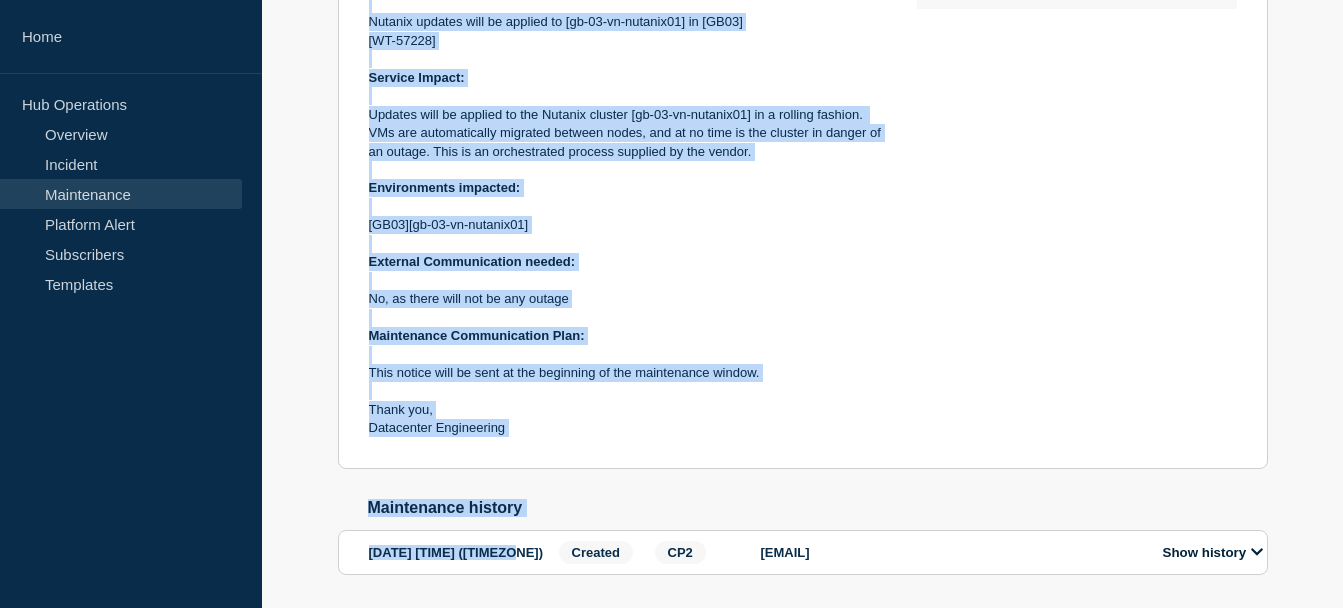 scroll, scrollTop: 705, scrollLeft: 0, axis: vertical 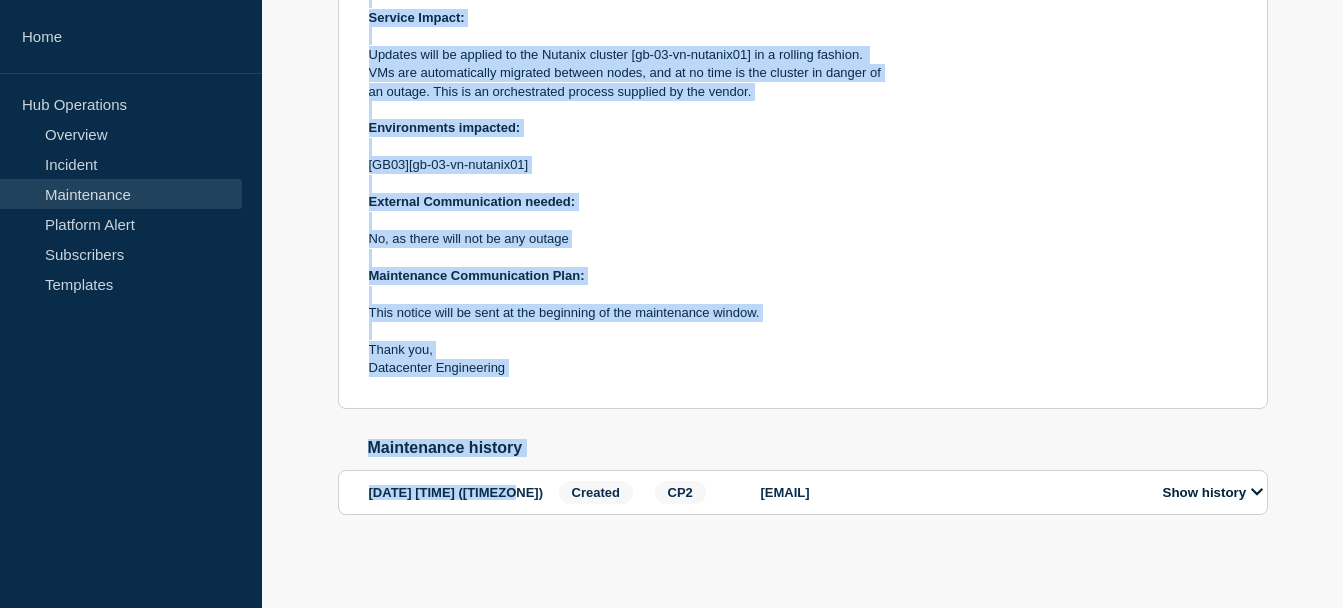 drag, startPoint x: 379, startPoint y: 179, endPoint x: 529, endPoint y: 356, distance: 232.01077 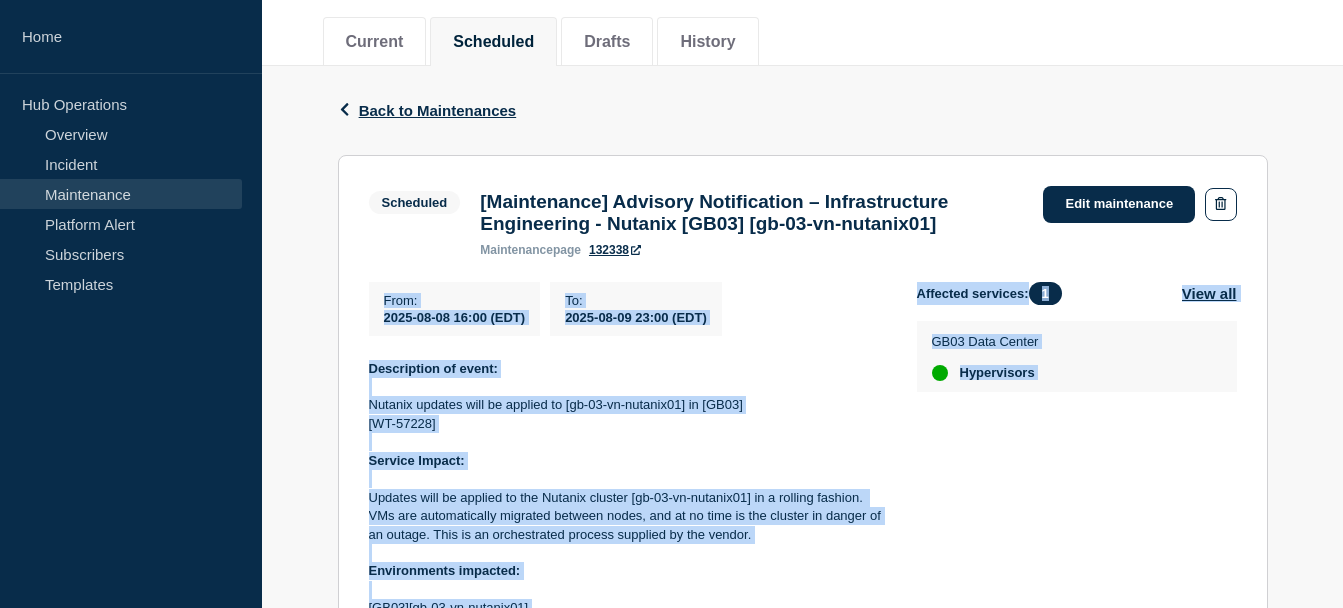 scroll, scrollTop: 255, scrollLeft: 0, axis: vertical 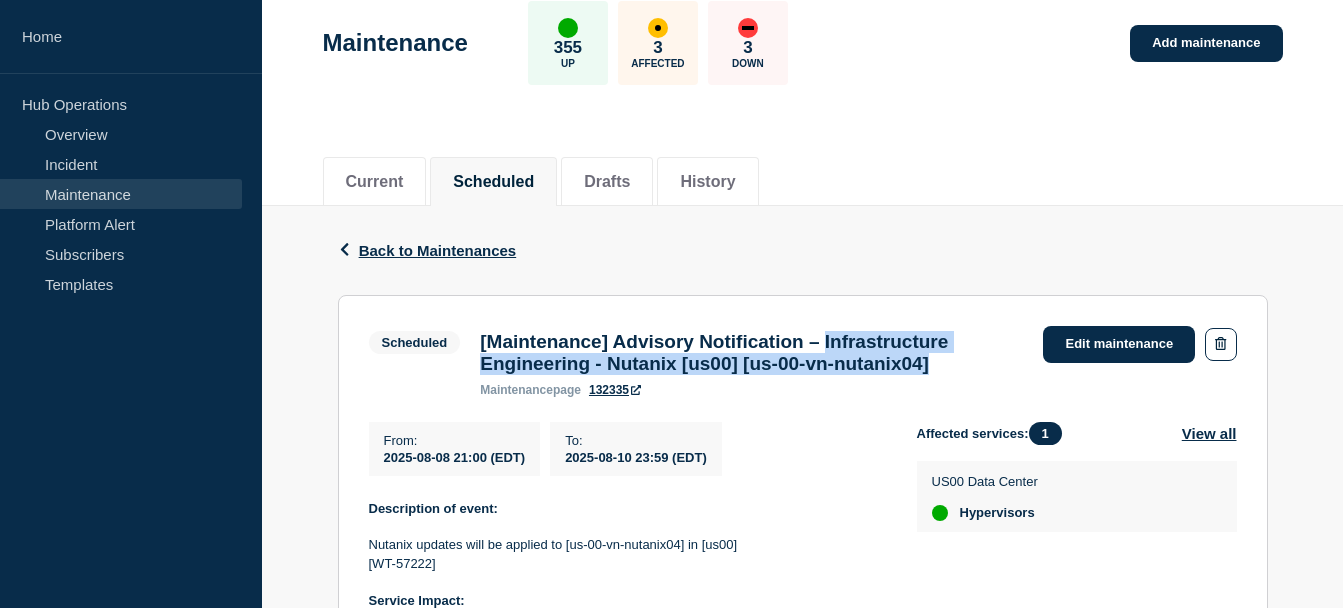 drag, startPoint x: 1008, startPoint y: 369, endPoint x: 880, endPoint y: 345, distance: 130.23056 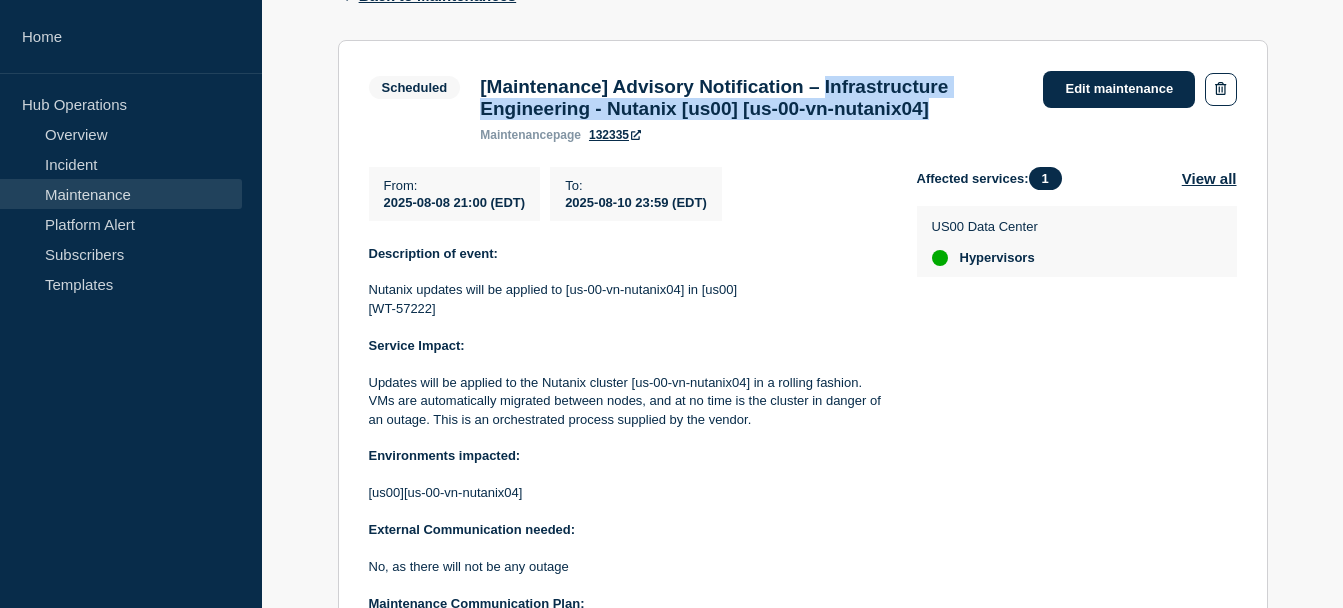 scroll, scrollTop: 361, scrollLeft: 0, axis: vertical 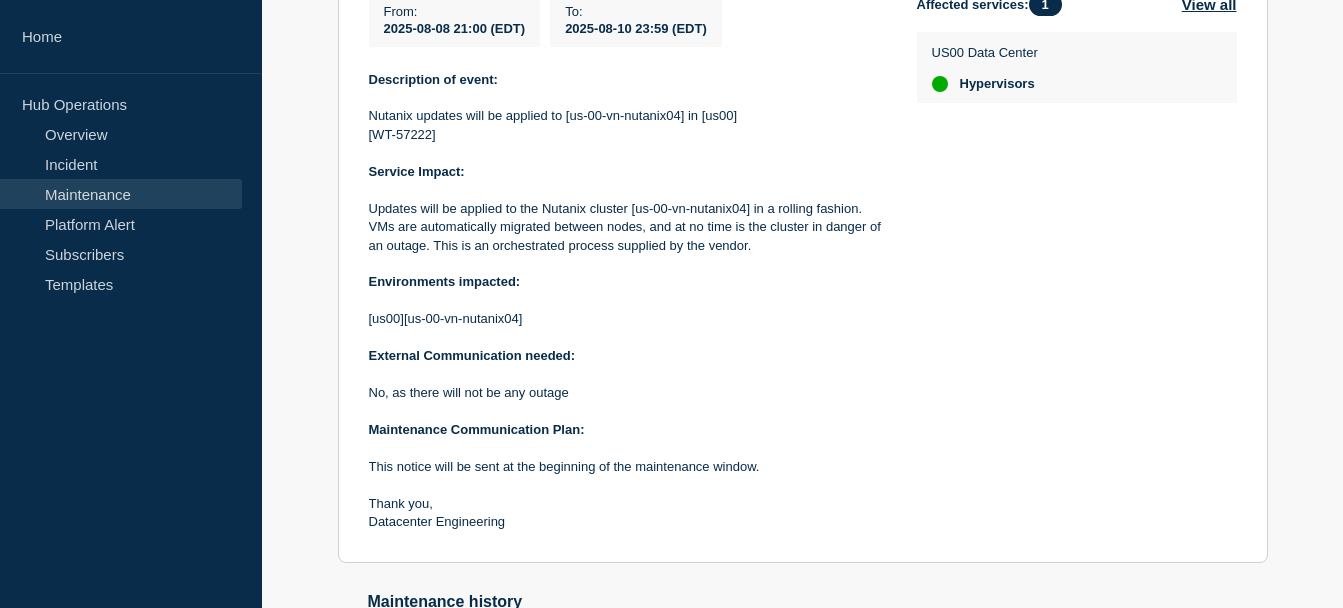 drag, startPoint x: 383, startPoint y: 193, endPoint x: 512, endPoint y: 534, distance: 364.5847 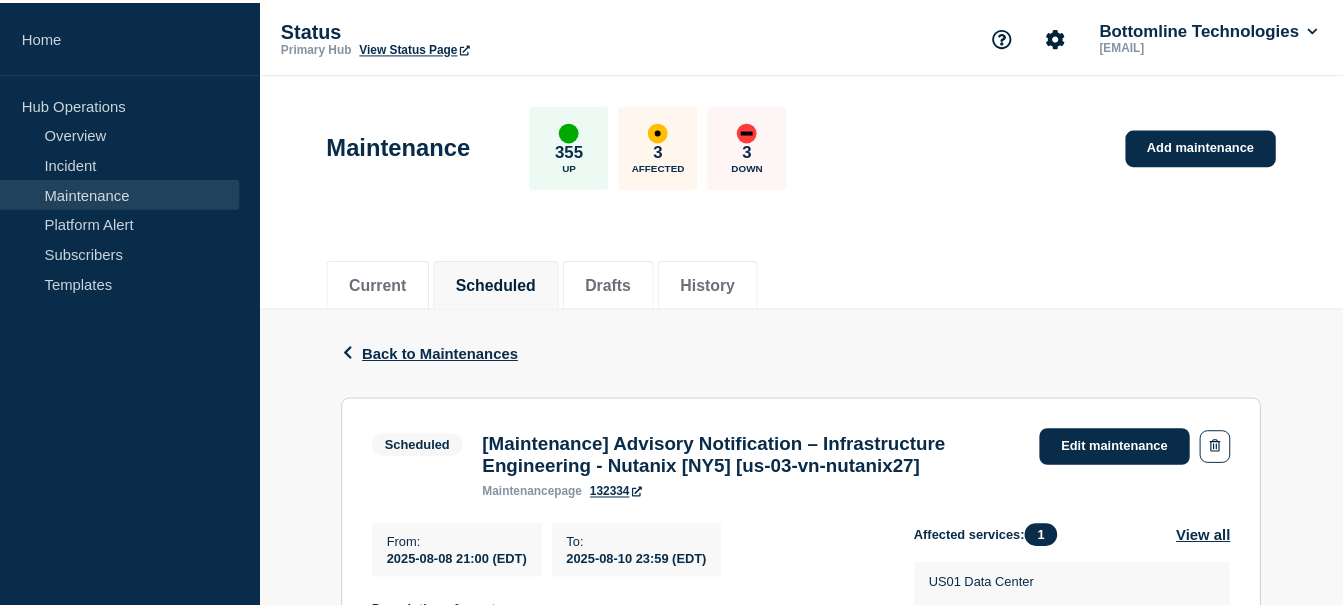 scroll, scrollTop: 0, scrollLeft: 0, axis: both 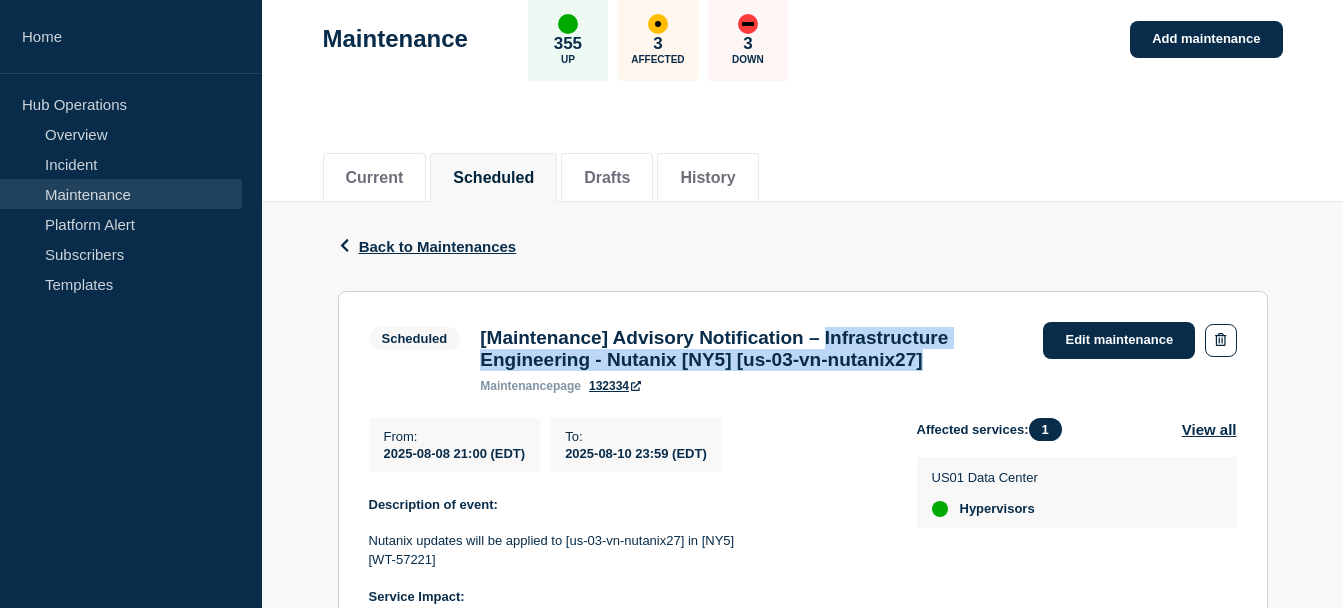 drag, startPoint x: 995, startPoint y: 366, endPoint x: 879, endPoint y: 344, distance: 118.06778 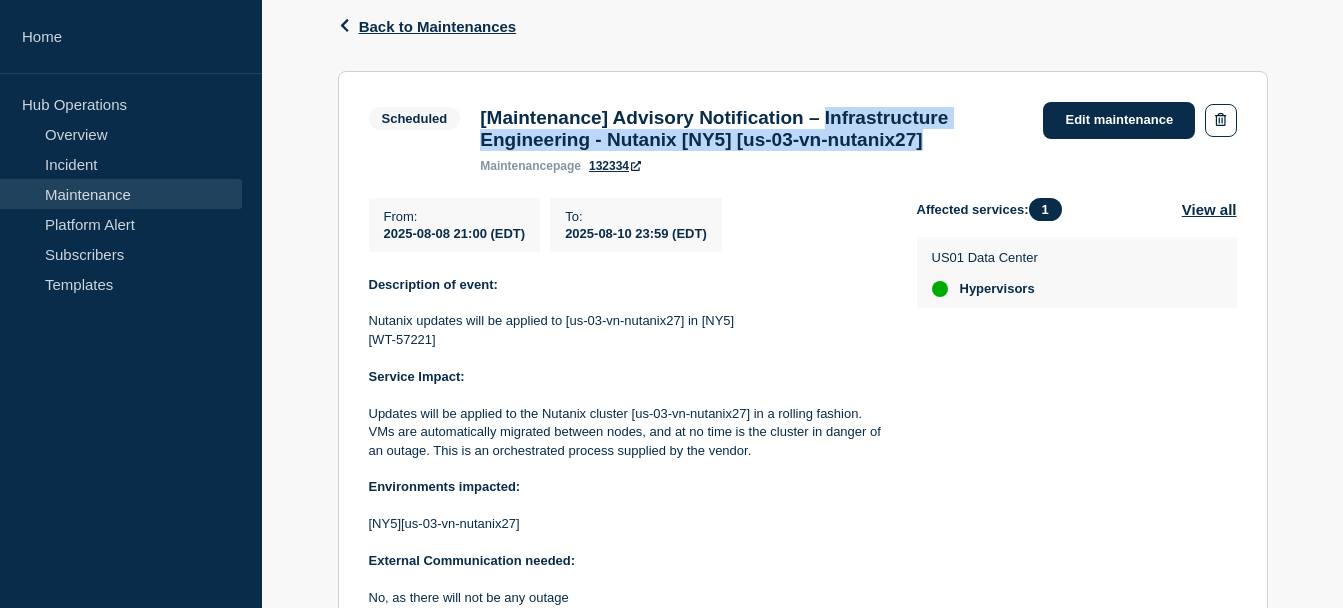 scroll, scrollTop: 347, scrollLeft: 0, axis: vertical 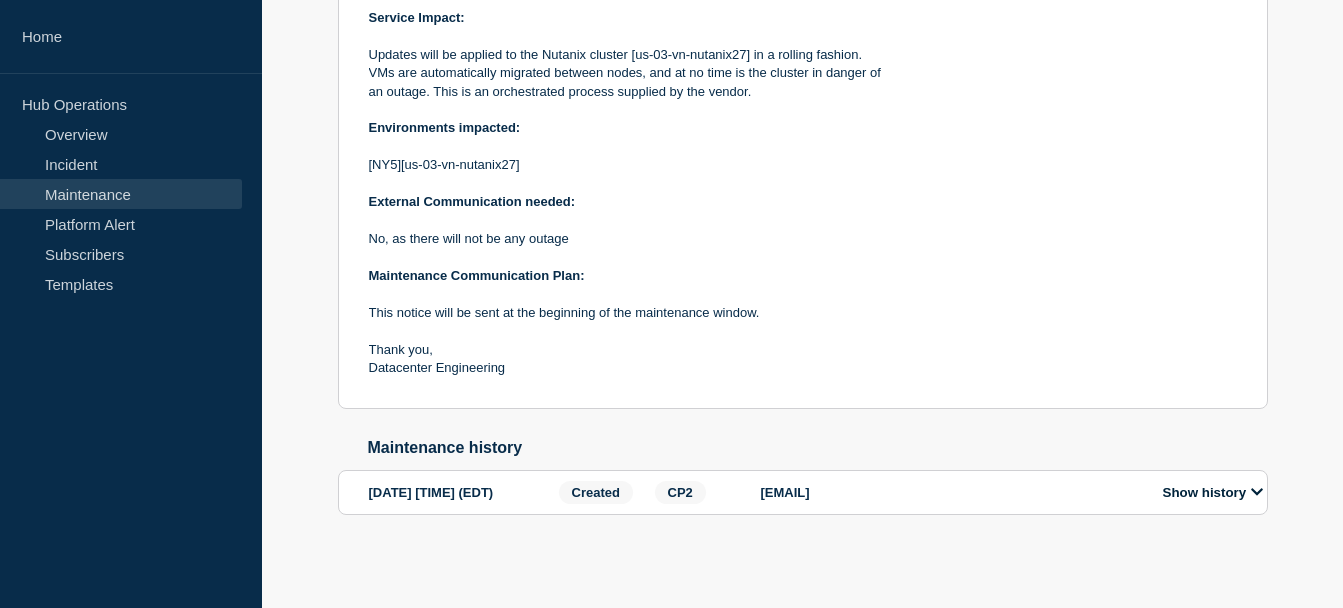 drag, startPoint x: 382, startPoint y: 206, endPoint x: 509, endPoint y: 365, distance: 203.49448 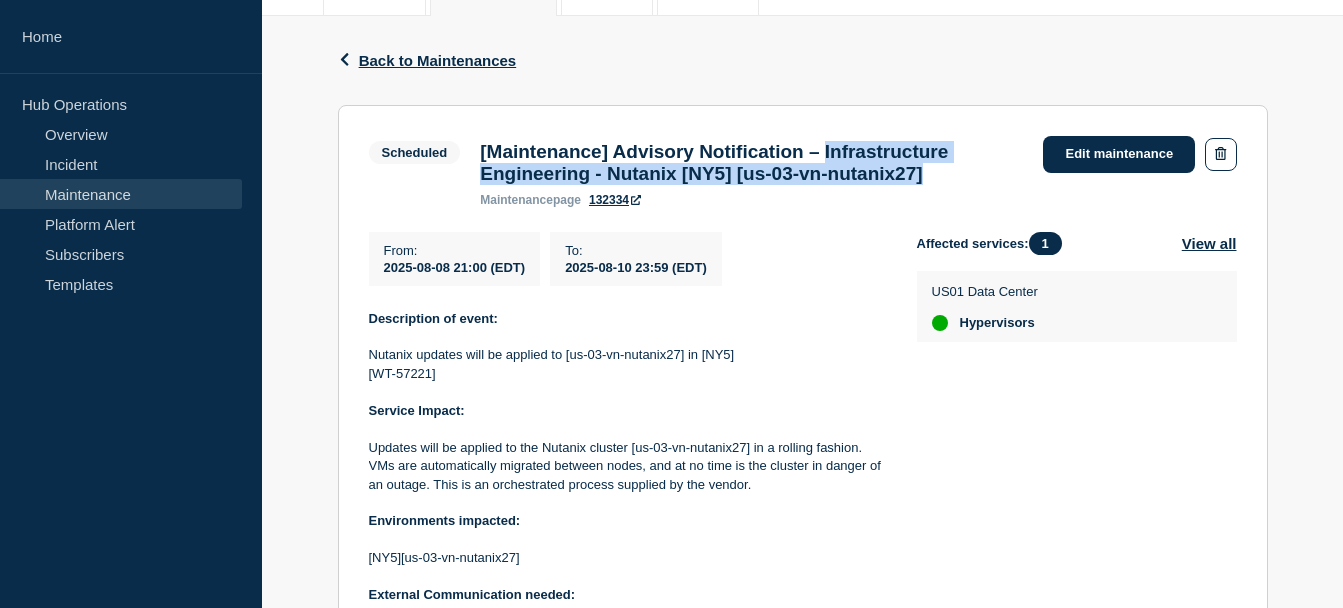 scroll, scrollTop: 285, scrollLeft: 0, axis: vertical 